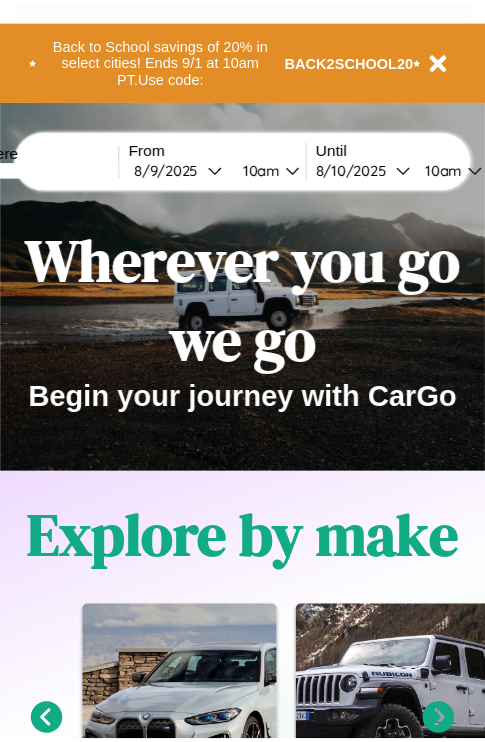 scroll, scrollTop: 0, scrollLeft: 0, axis: both 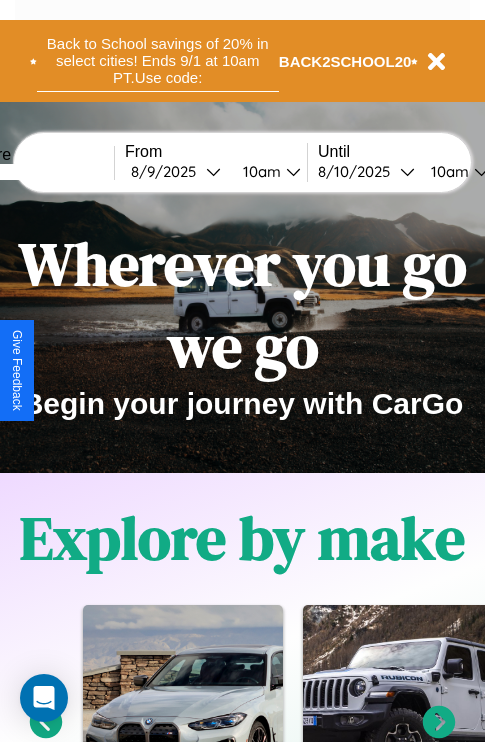 click on "Back to School savings of 20% in select cities! Ends 9/1 at 10am PT.  Use code:" at bounding box center (158, 61) 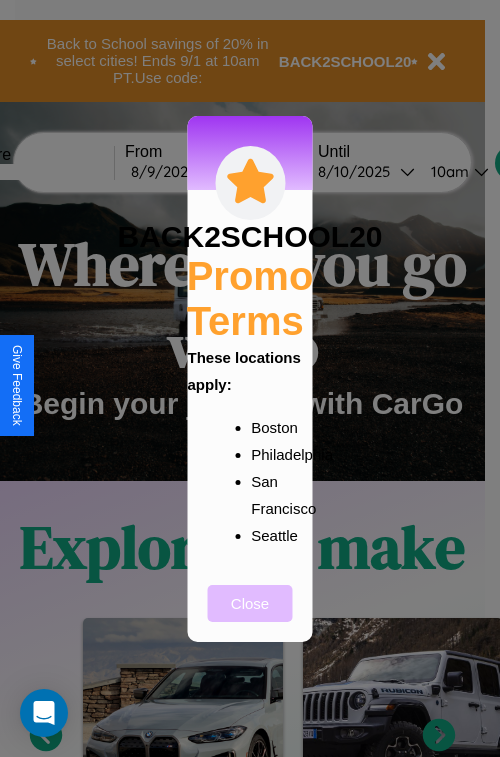 click on "Close" at bounding box center [250, 603] 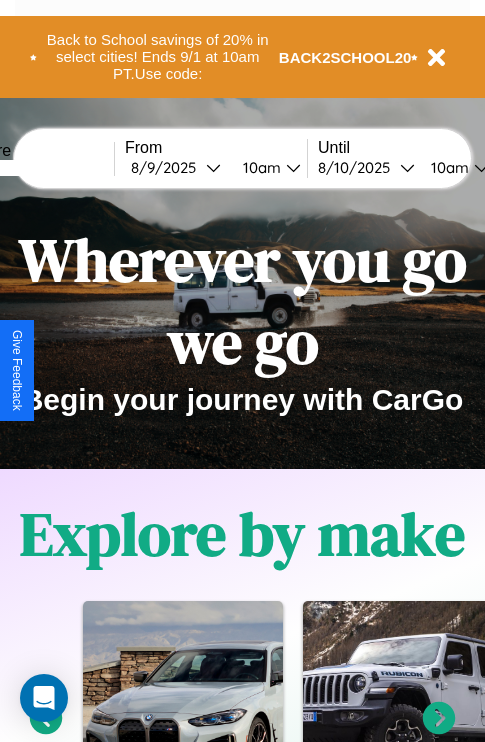 scroll, scrollTop: 0, scrollLeft: 0, axis: both 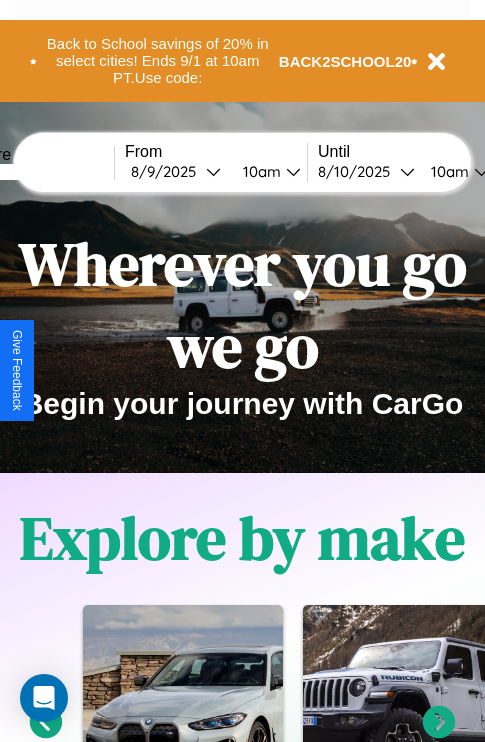 click at bounding box center (39, 172) 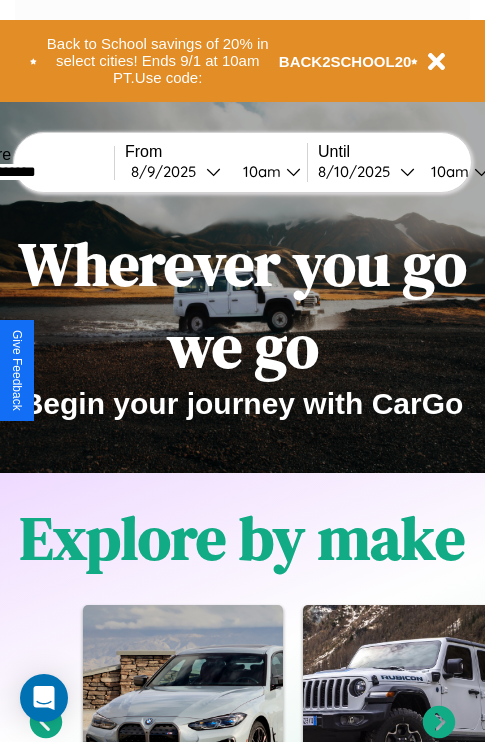 type on "**********" 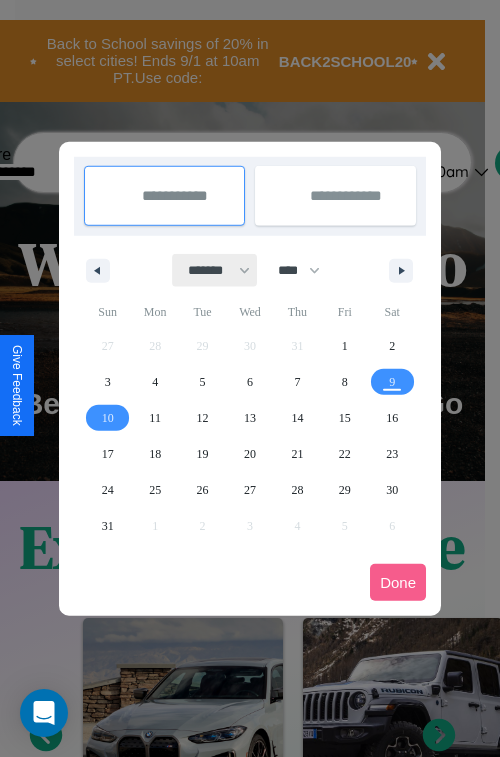 click on "******* ******** ***** ***** *** **** **** ****** ********* ******* ******** ********" at bounding box center [215, 270] 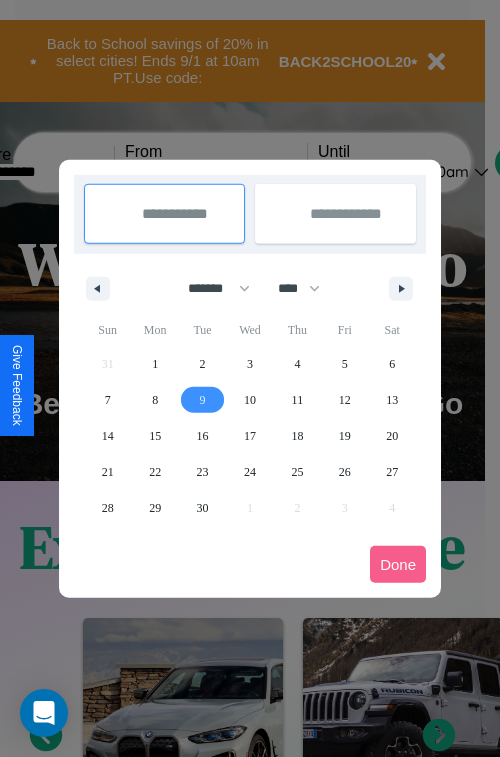 click on "9" at bounding box center [203, 400] 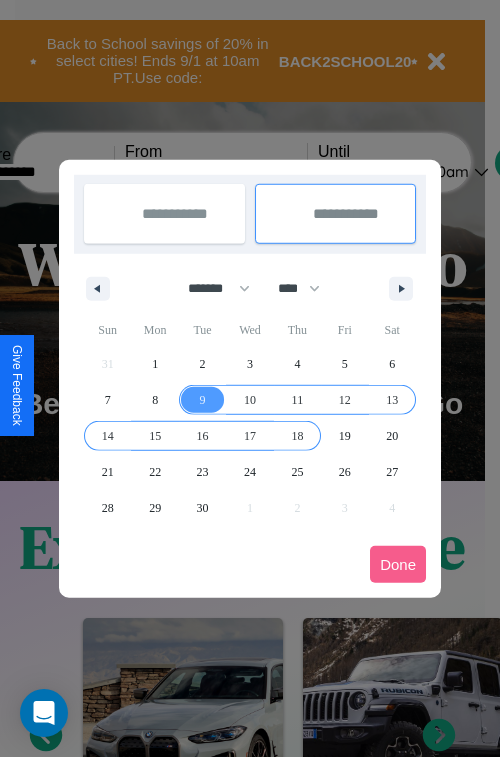 click on "18" at bounding box center (297, 436) 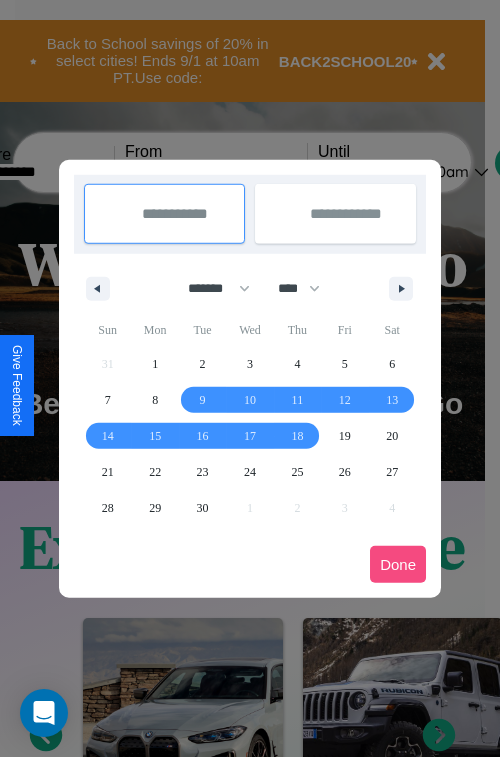 click on "Done" at bounding box center [398, 564] 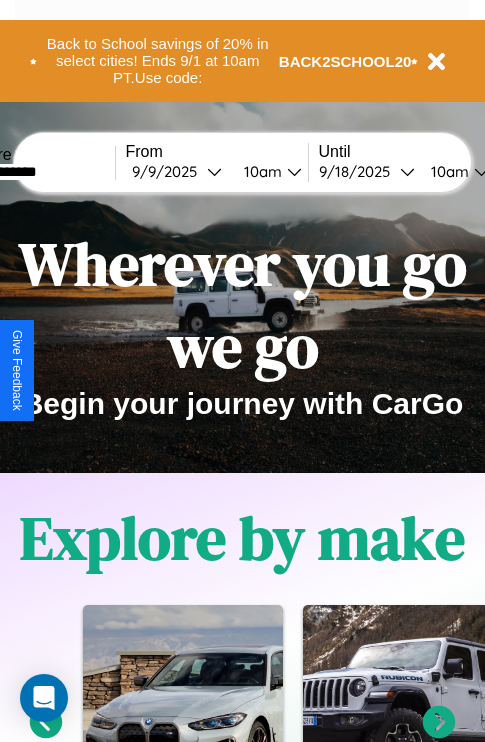 click on "10am" at bounding box center [260, 171] 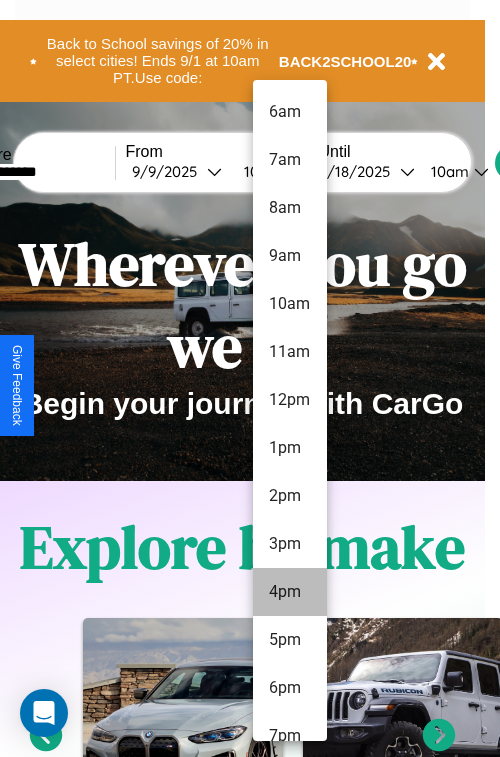 click on "4pm" at bounding box center (290, 592) 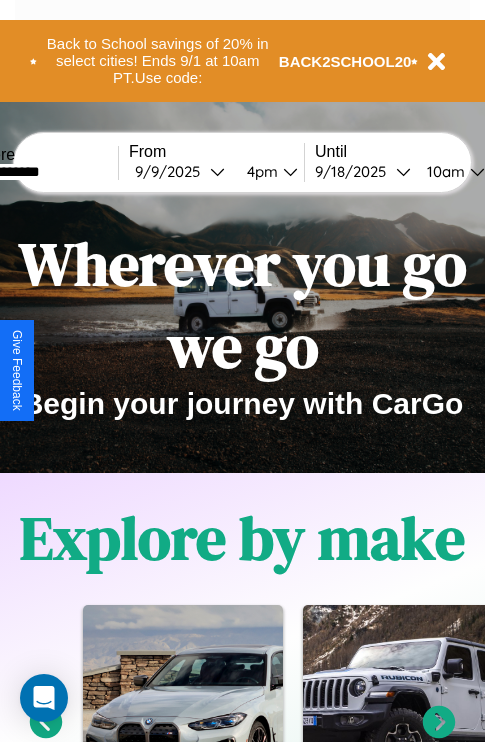 click on "10am" at bounding box center [443, 171] 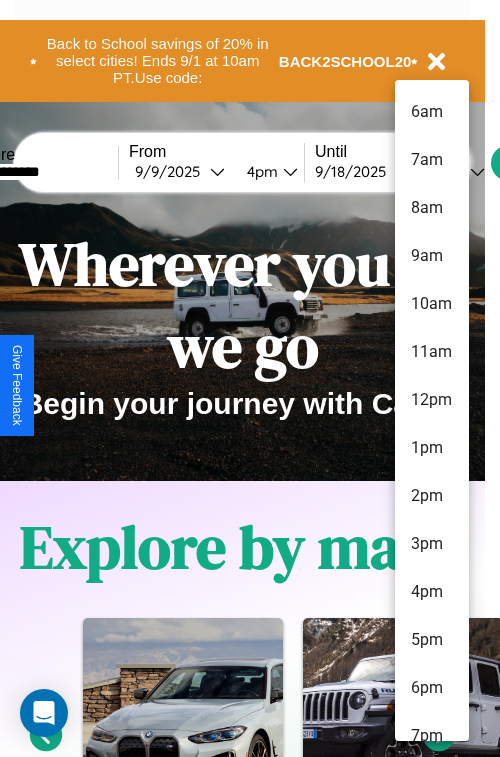click on "1pm" at bounding box center [432, 448] 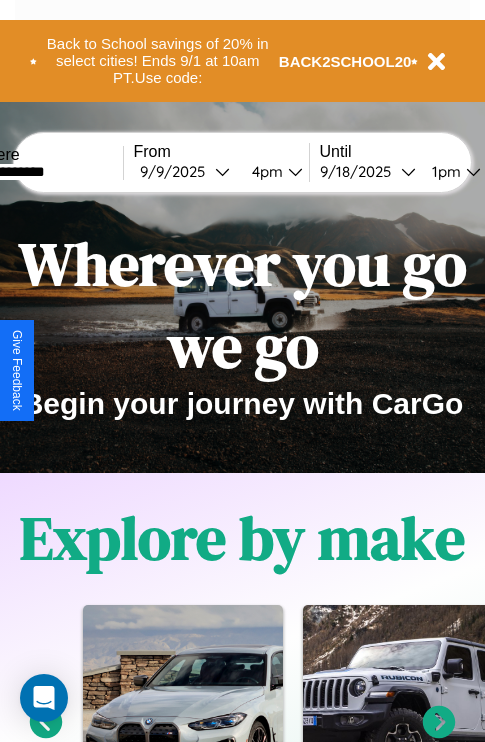 scroll, scrollTop: 0, scrollLeft: 64, axis: horizontal 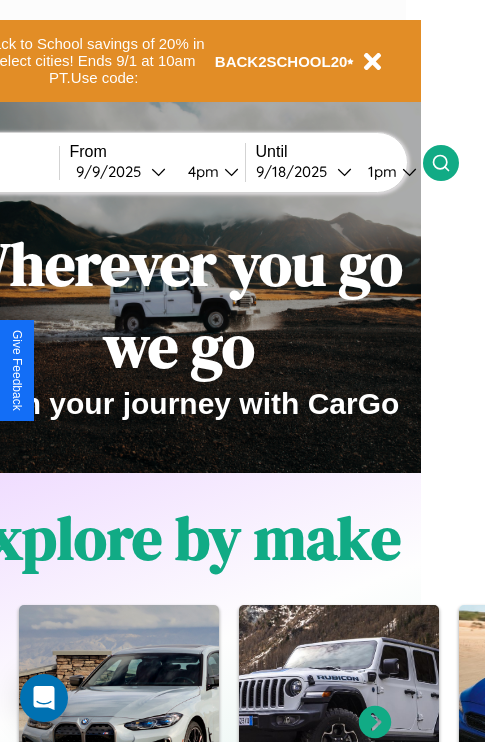 click 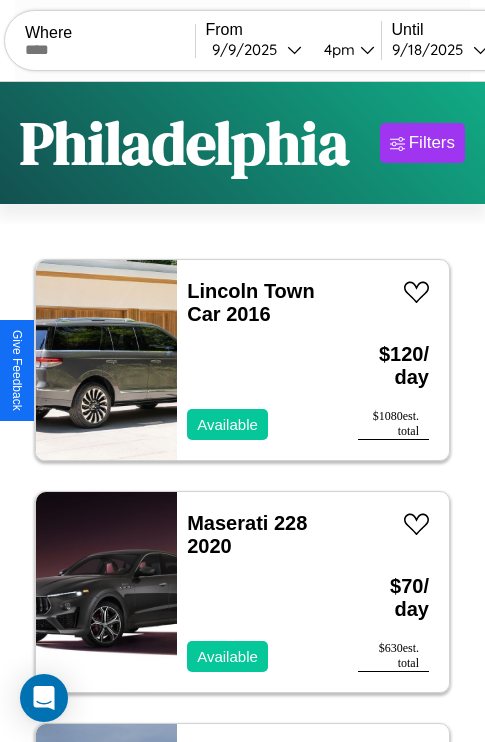 scroll, scrollTop: 95, scrollLeft: 0, axis: vertical 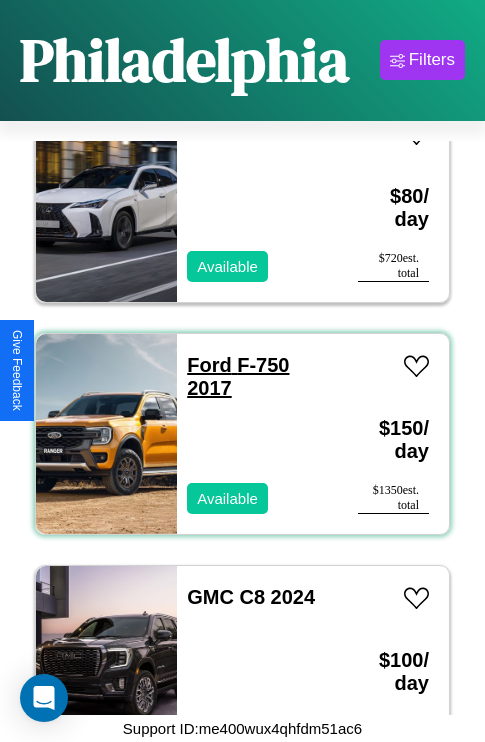 click on "Ford   F-750   2017" at bounding box center [238, 376] 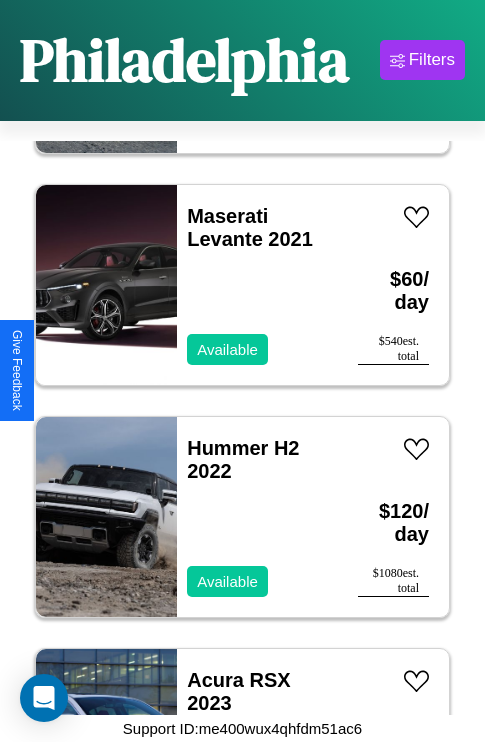 scroll, scrollTop: 6339, scrollLeft: 0, axis: vertical 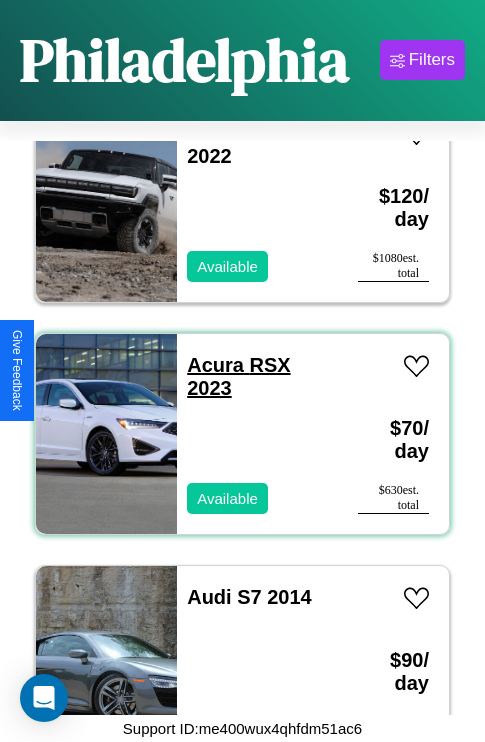 click on "Acura   RSX   2023" at bounding box center [238, 376] 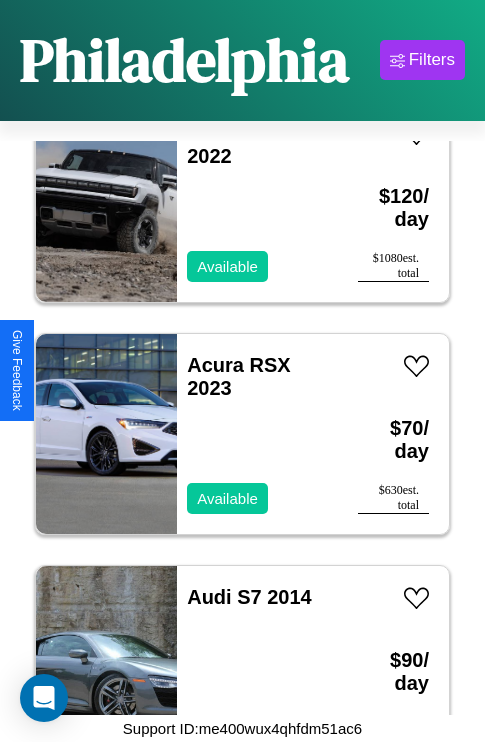 scroll, scrollTop: 1381, scrollLeft: 0, axis: vertical 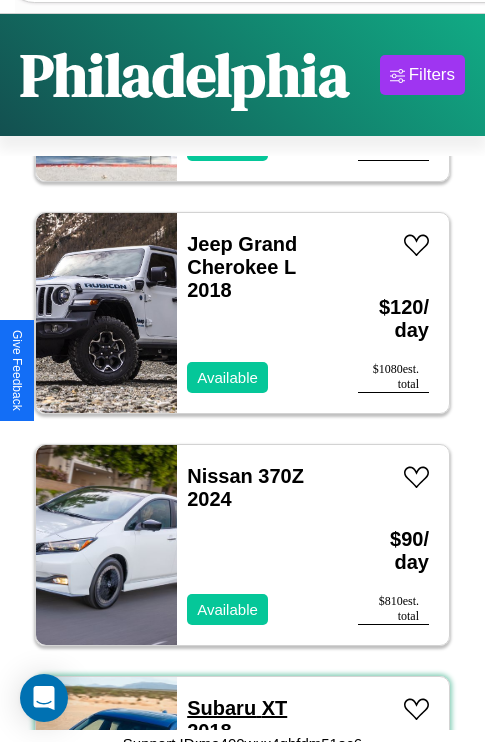 click on "Subaru   XT   2018" at bounding box center [237, 719] 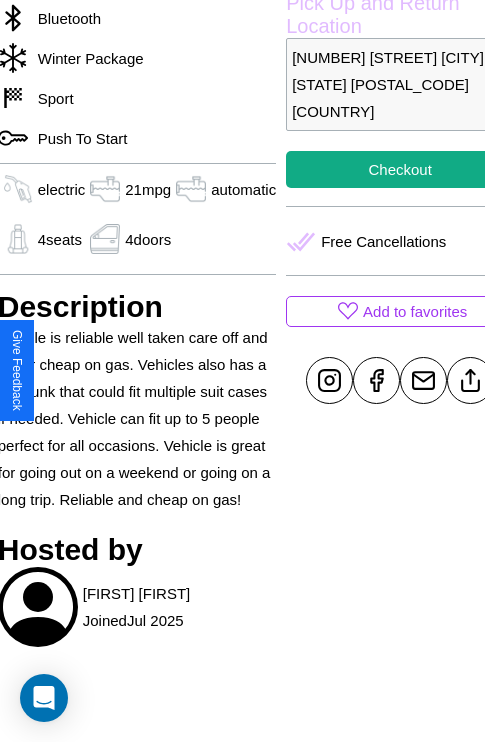 scroll, scrollTop: 735, scrollLeft: 76, axis: both 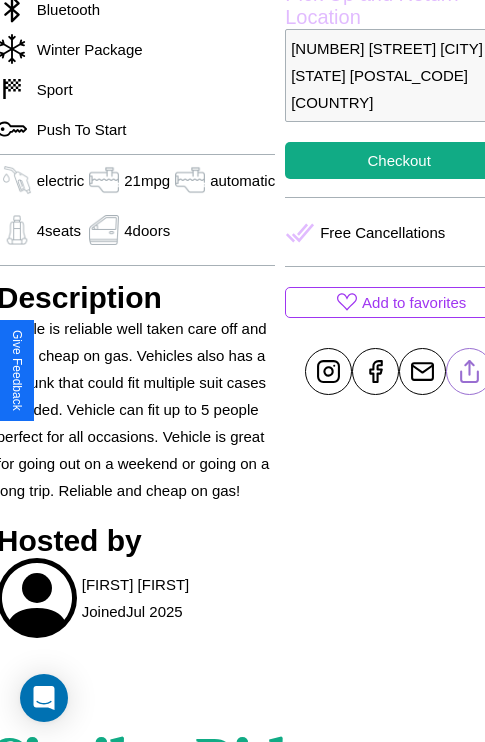 click 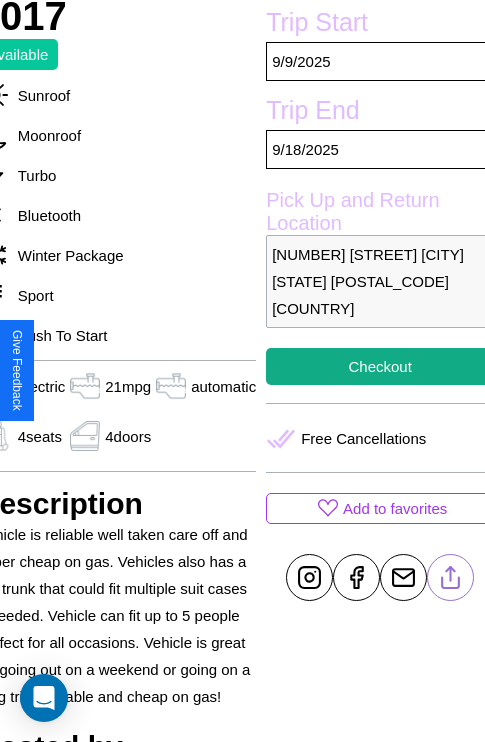 scroll, scrollTop: 524, scrollLeft: 96, axis: both 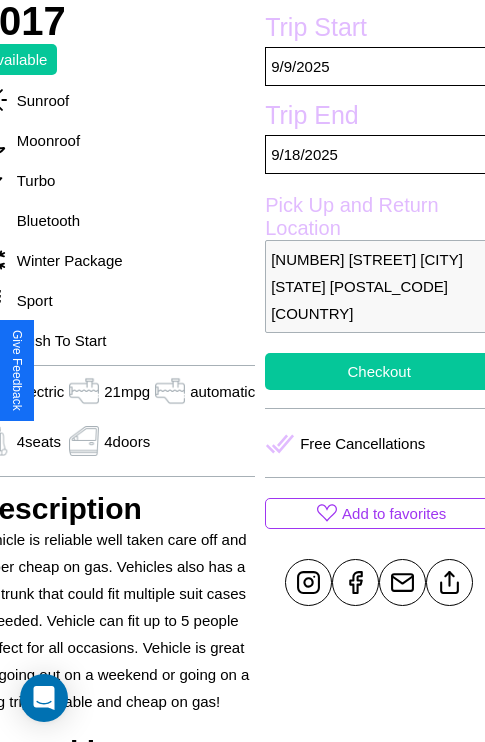 click on "Checkout" at bounding box center [379, 371] 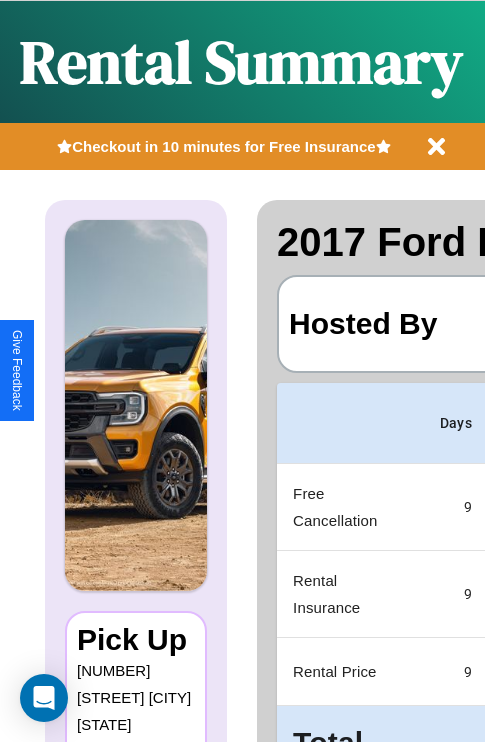 scroll, scrollTop: 0, scrollLeft: 397, axis: horizontal 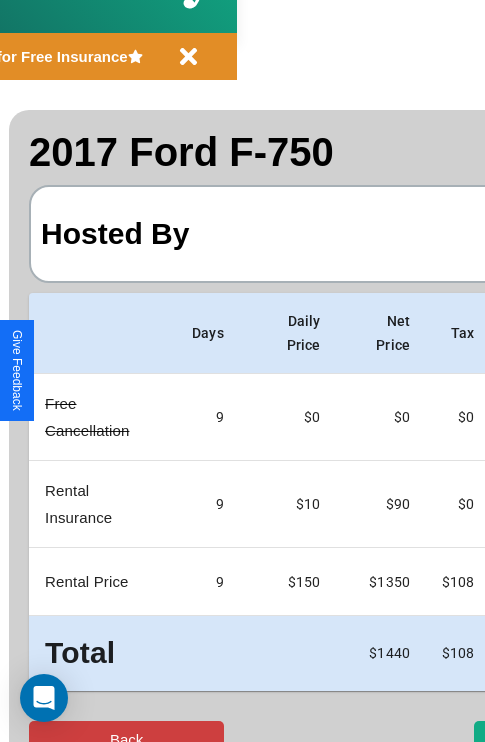 click on "Back" at bounding box center [126, 739] 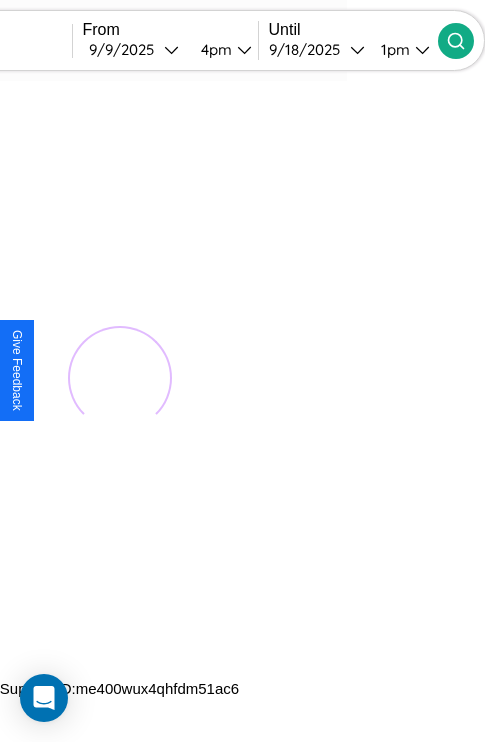 scroll, scrollTop: 0, scrollLeft: 0, axis: both 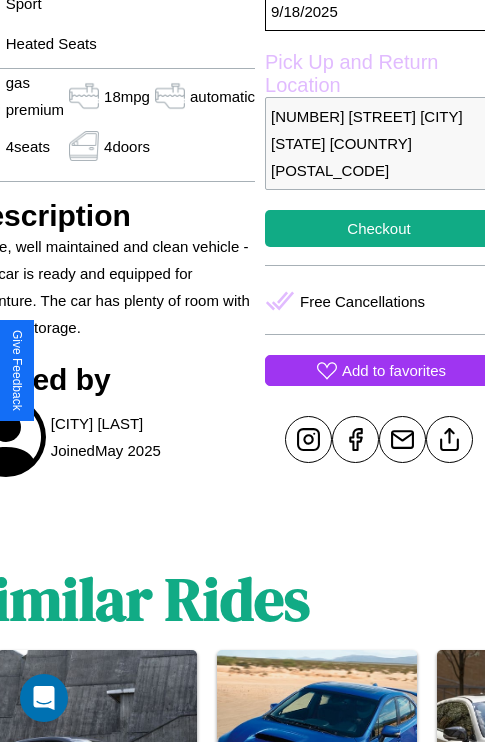 click on "Add to favorites" at bounding box center (394, 370) 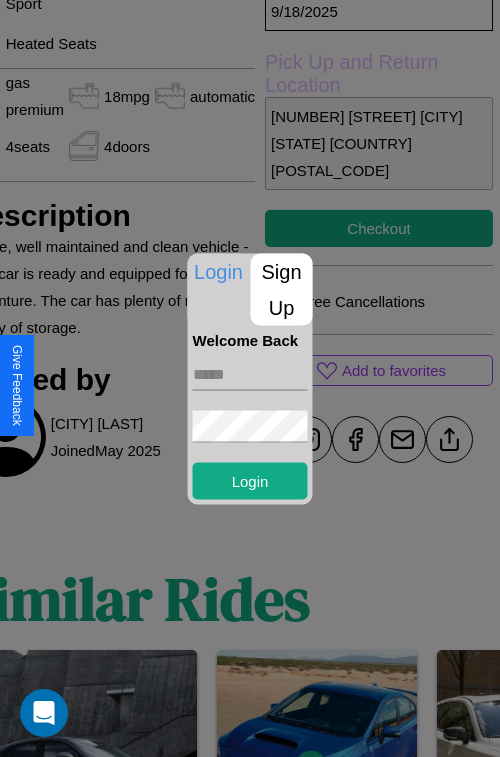 click at bounding box center (250, 374) 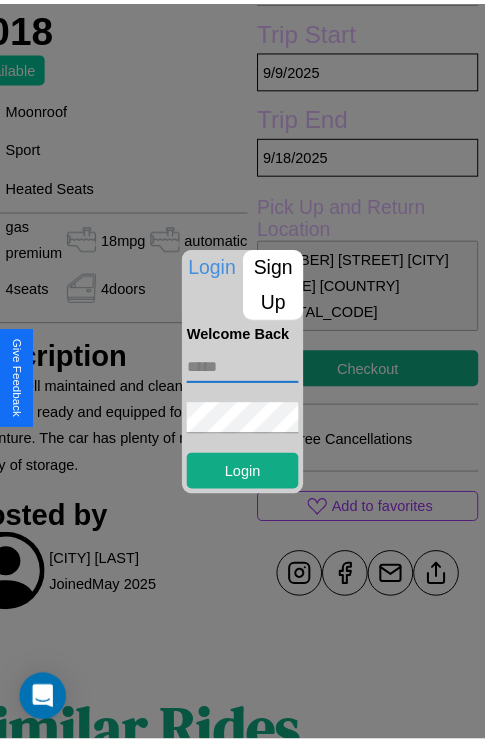 scroll, scrollTop: 500, scrollLeft: 107, axis: both 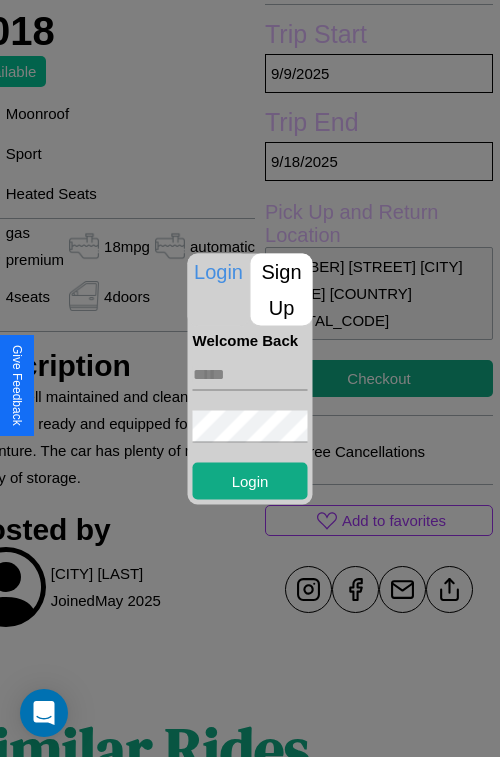 click at bounding box center (250, 378) 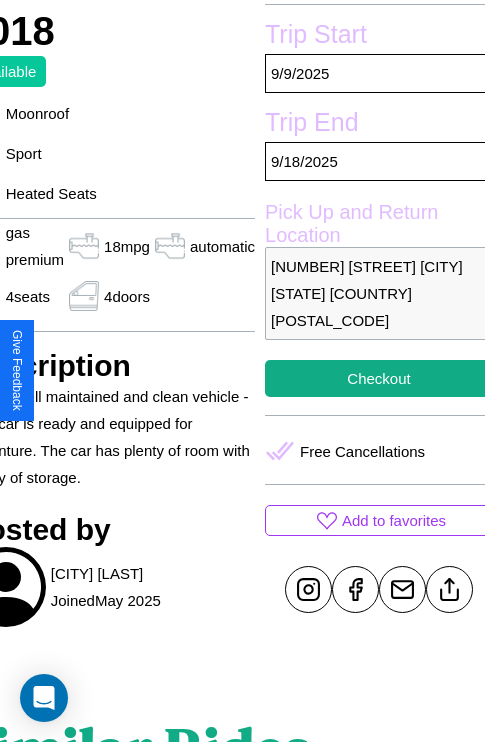 scroll, scrollTop: 508, scrollLeft: 107, axis: both 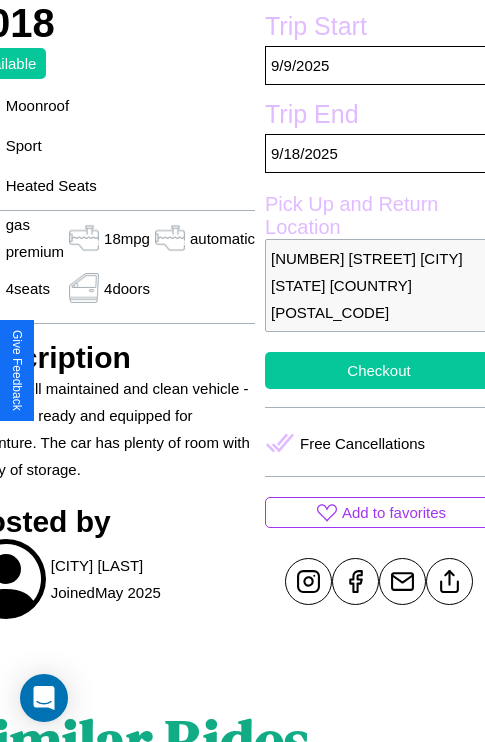 click on "Checkout" at bounding box center (379, 370) 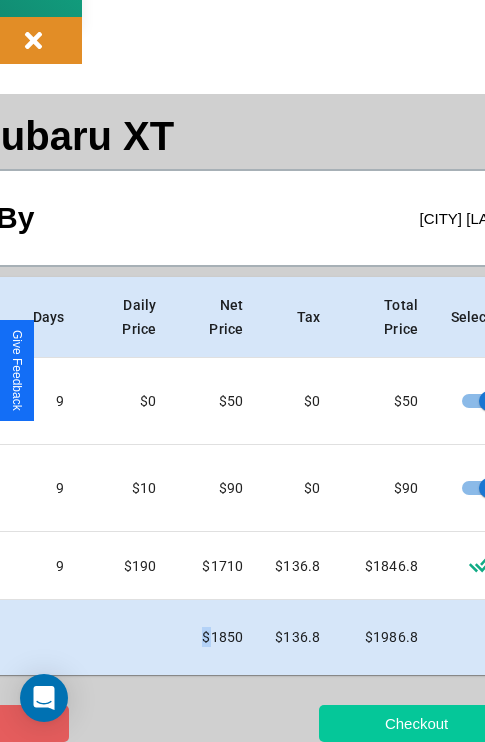 click on "Checkout" at bounding box center (416, 723) 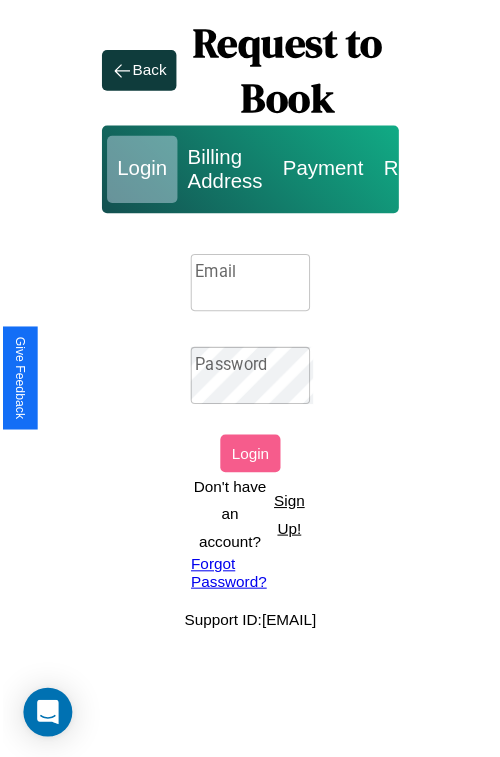 scroll, scrollTop: 0, scrollLeft: 0, axis: both 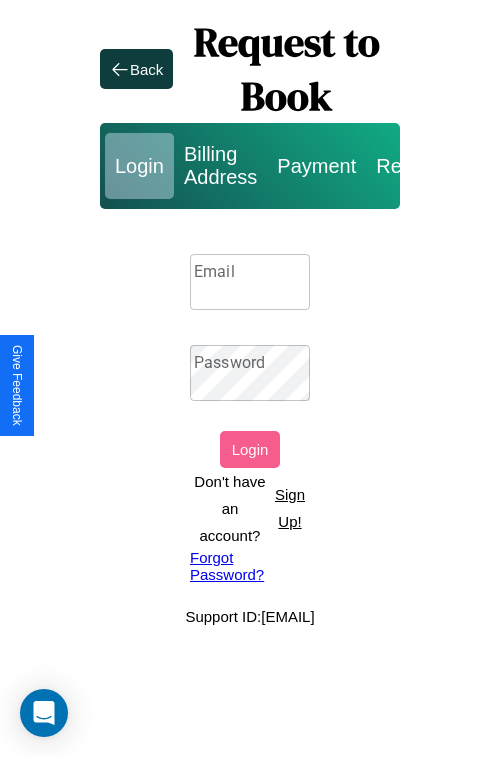click on "Sign Up!" at bounding box center (290, 508) 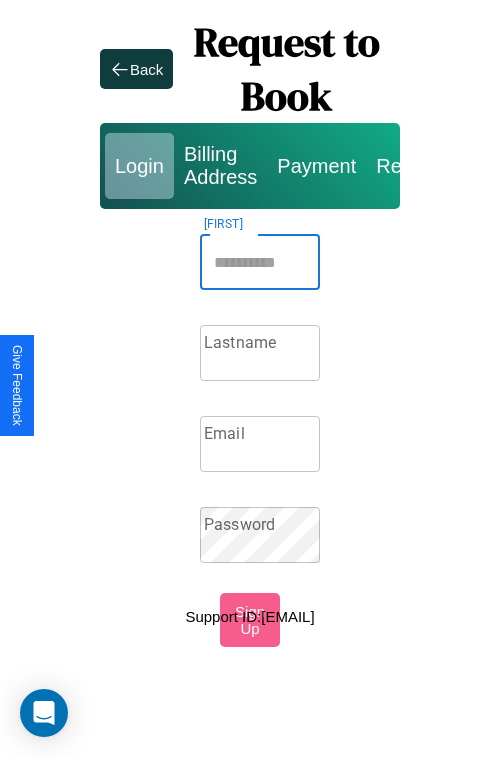 click on "[FIRST]" at bounding box center [260, 262] 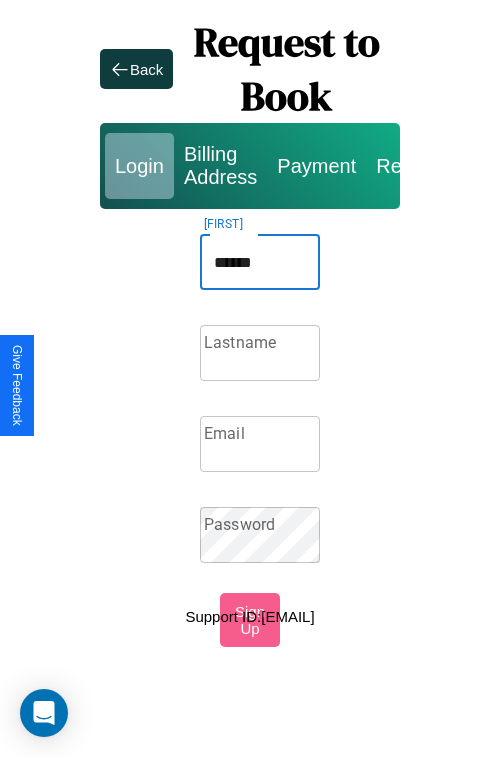 type on "******" 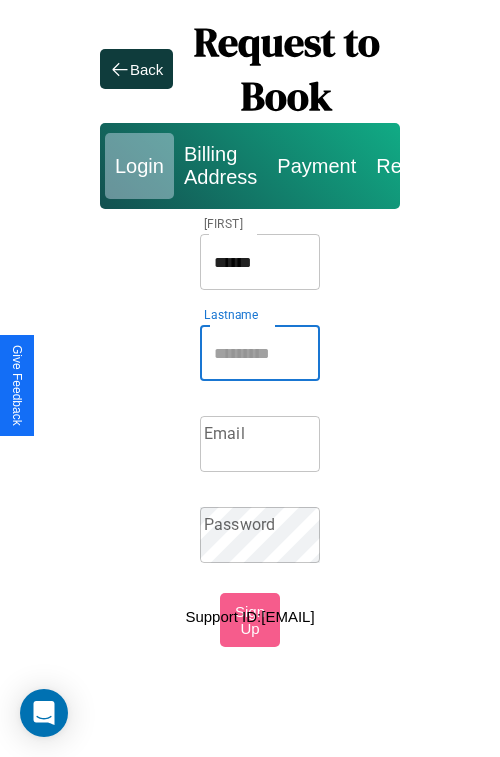 click on "Lastname" at bounding box center (260, 353) 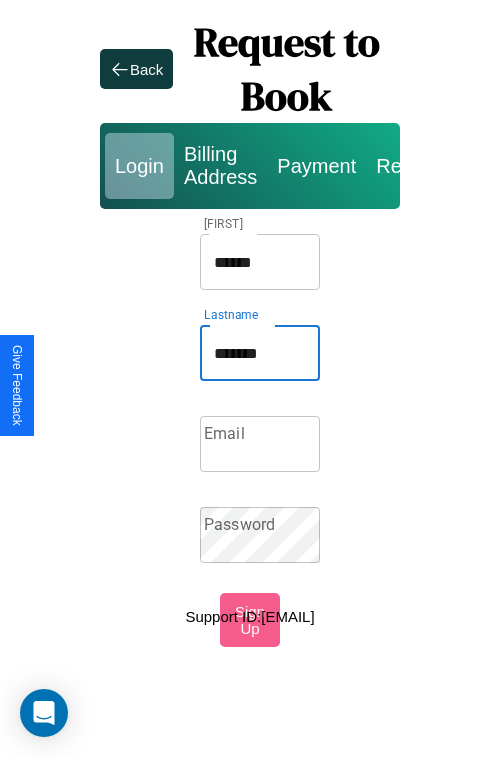 type on "*******" 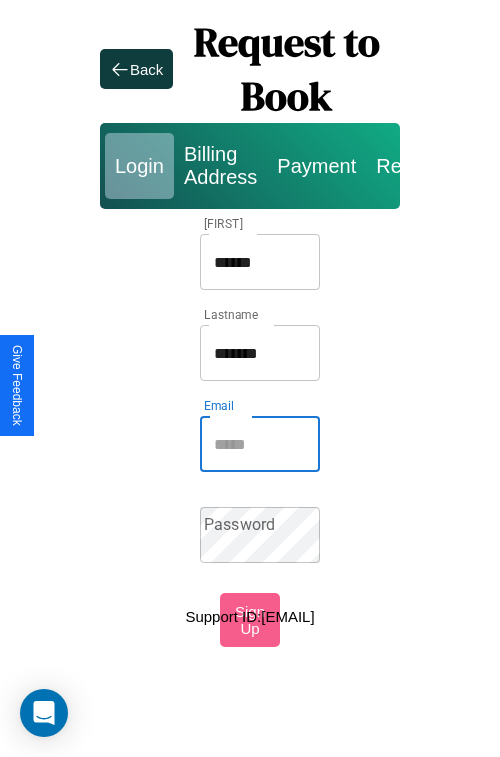 click on "Email" at bounding box center (260, 444) 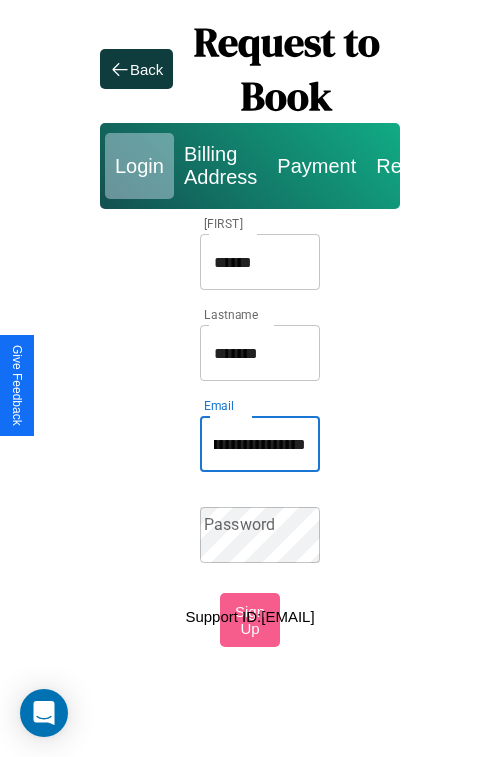 scroll, scrollTop: 0, scrollLeft: 98, axis: horizontal 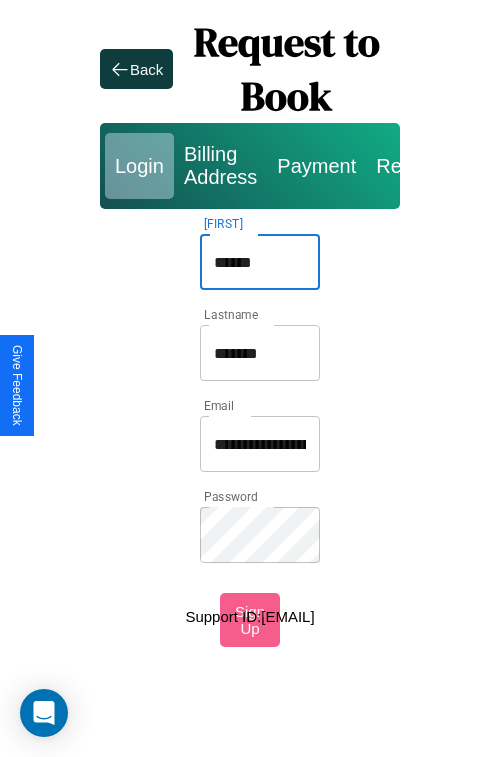 click on "******" at bounding box center (260, 262) 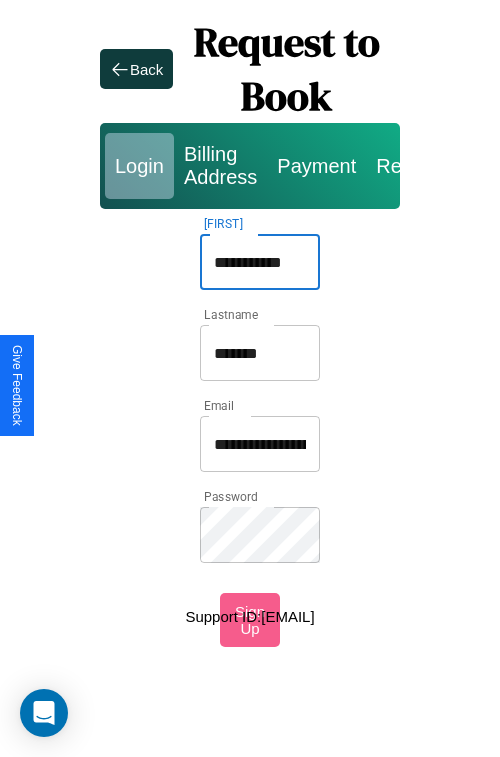 type on "**********" 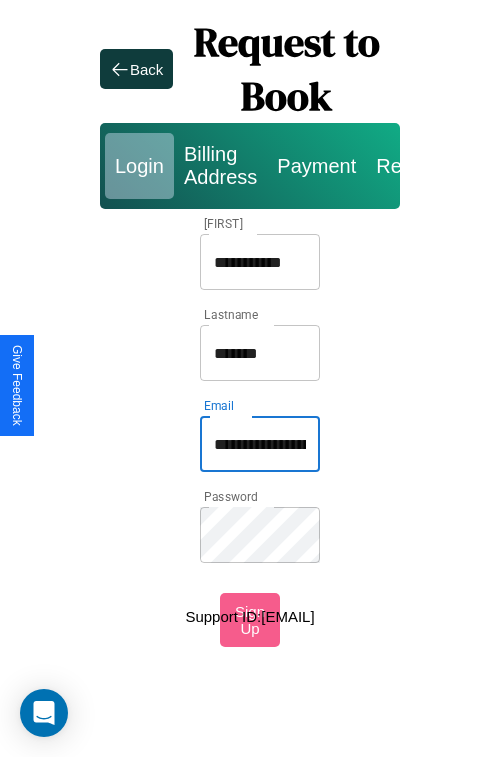 click on "**********" at bounding box center [260, 444] 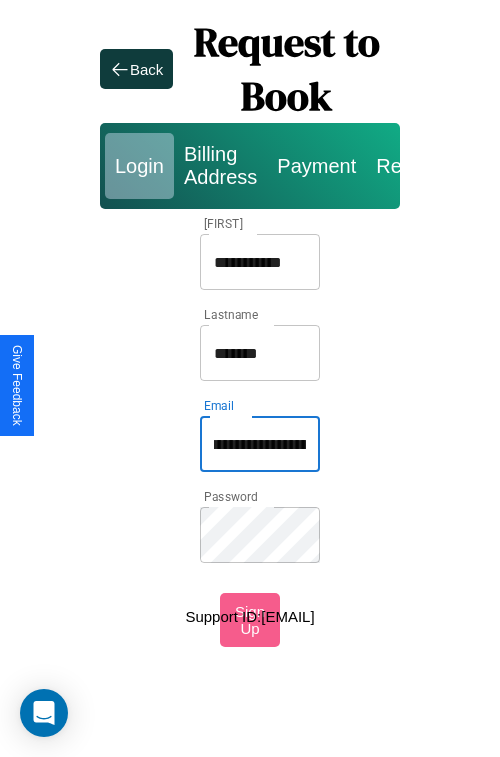 type on "**********" 